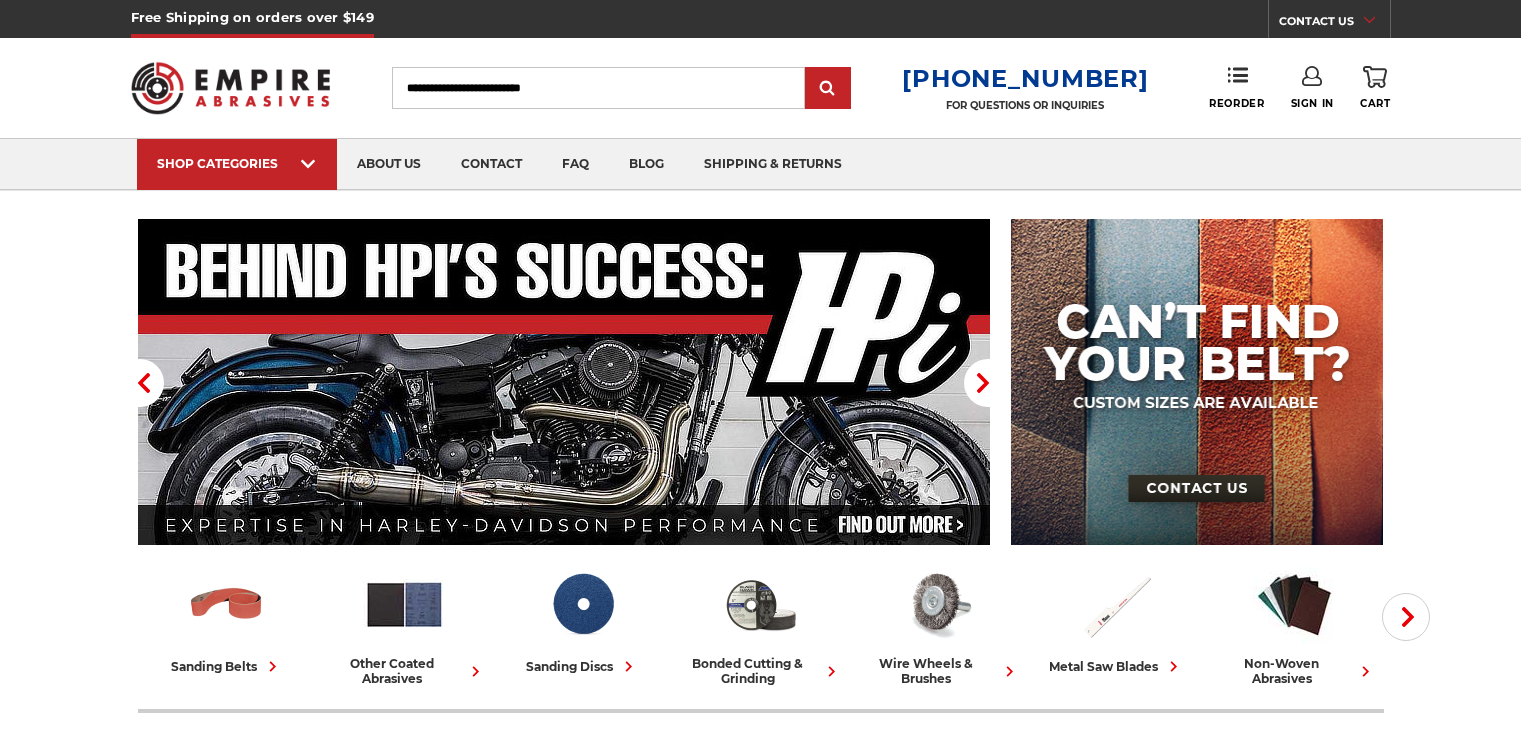 scroll, scrollTop: 0, scrollLeft: 0, axis: both 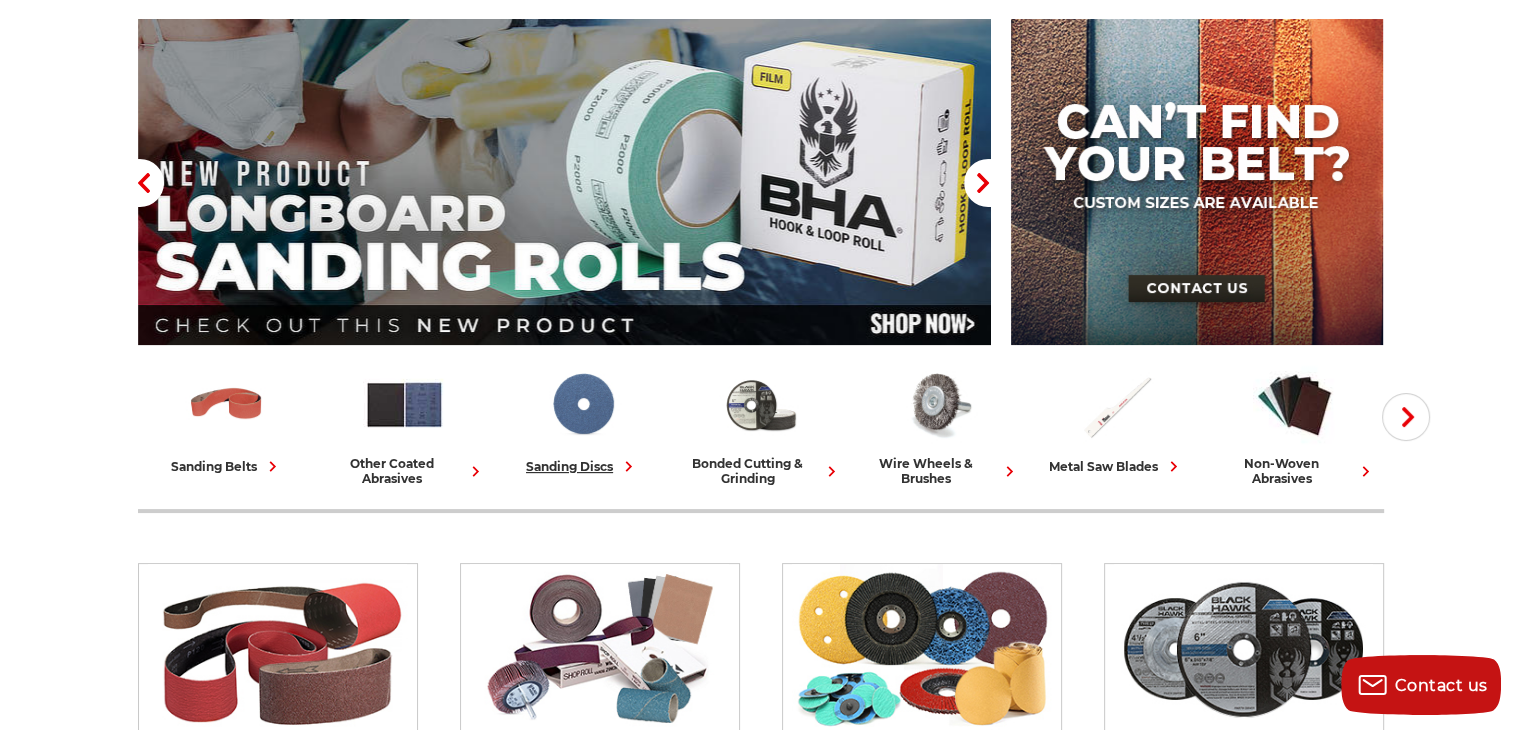 click at bounding box center [582, 404] 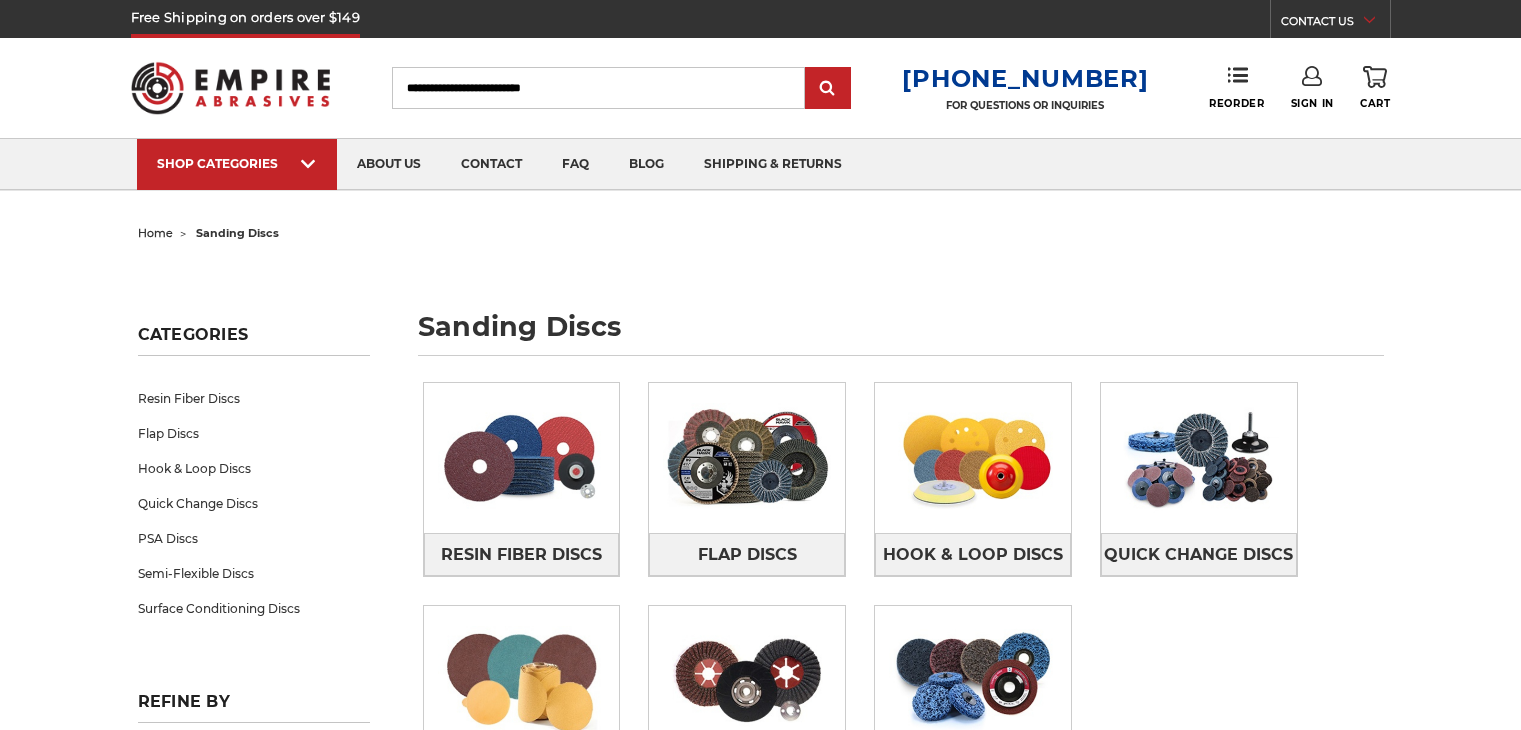 scroll, scrollTop: 0, scrollLeft: 0, axis: both 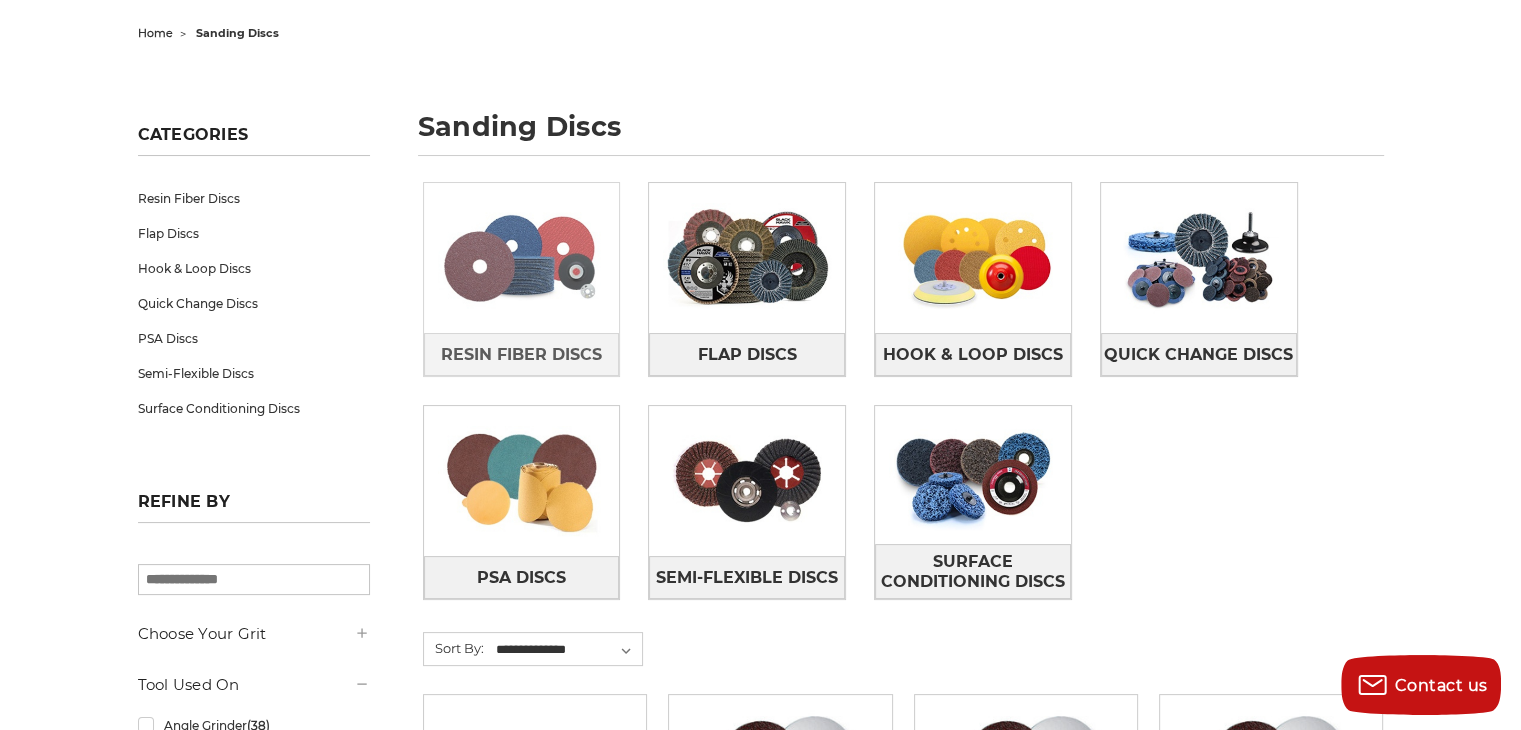 click at bounding box center [522, 258] 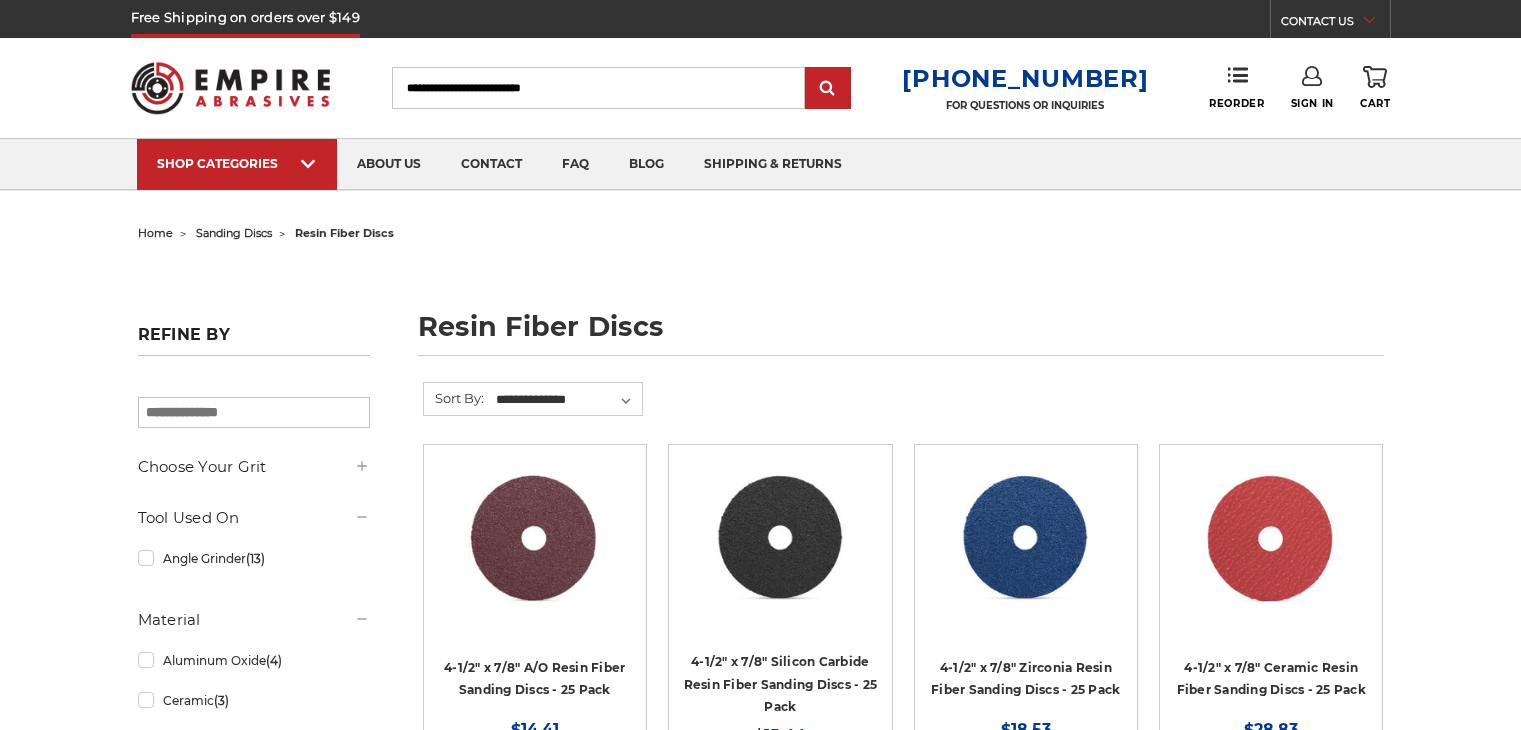 scroll, scrollTop: 0, scrollLeft: 0, axis: both 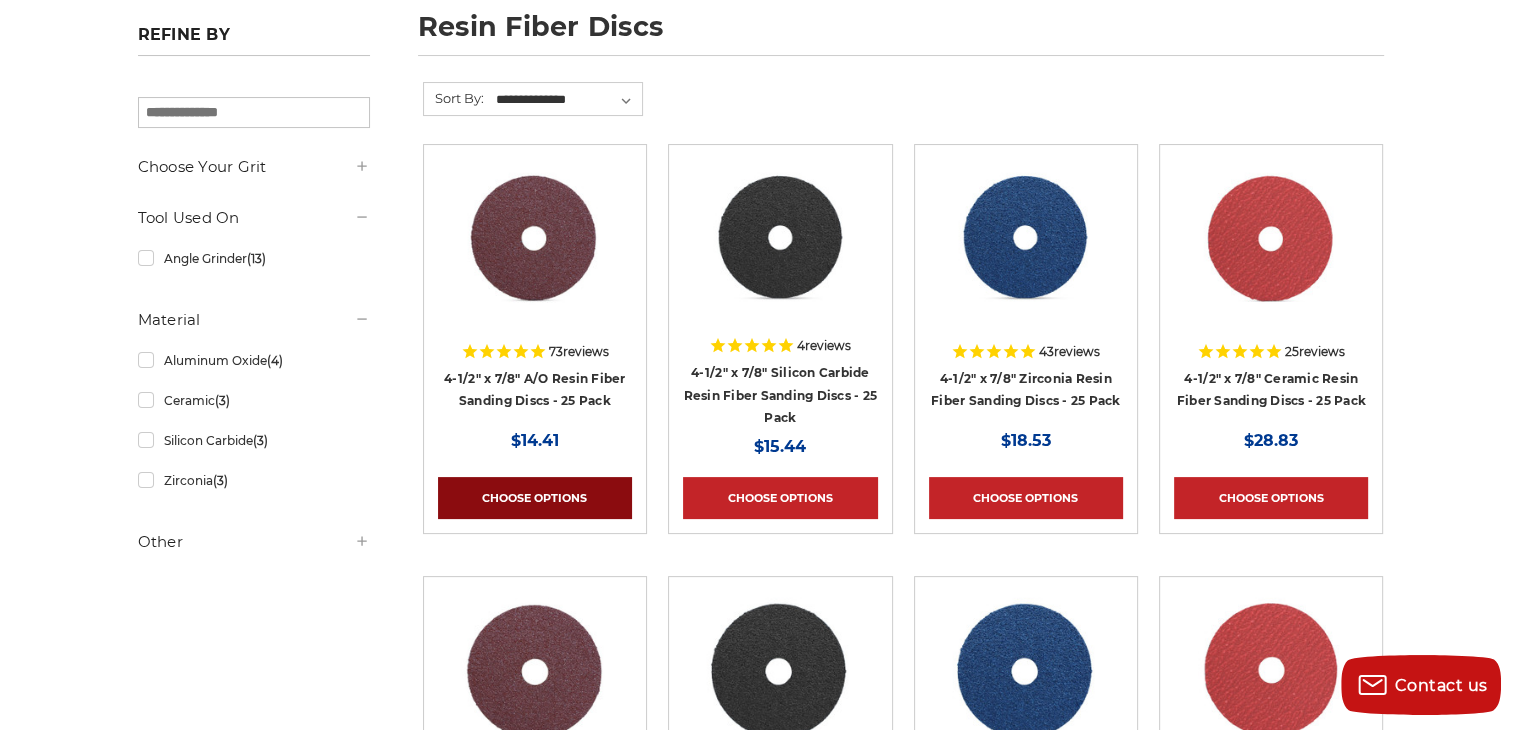 click on "Choose Options" at bounding box center [535, 498] 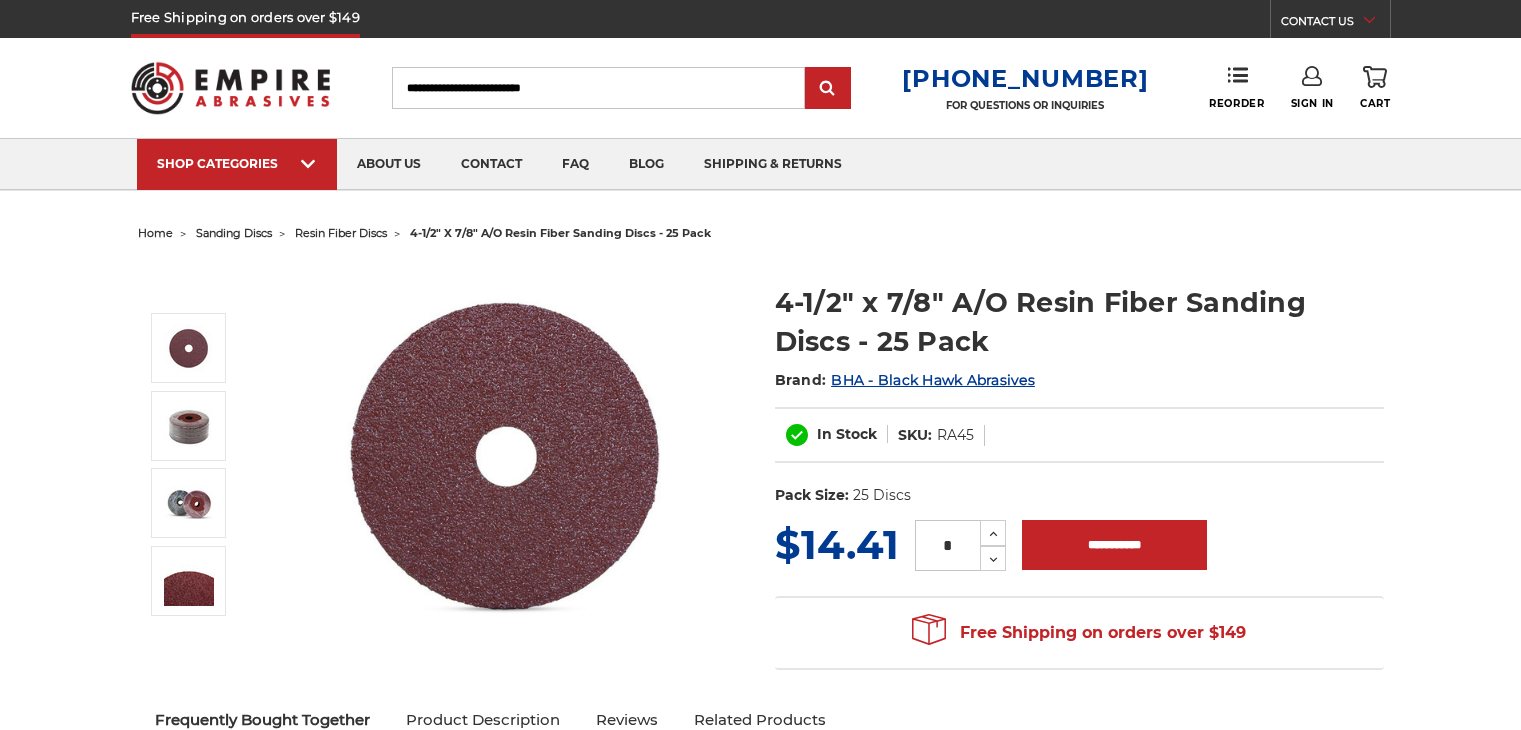 scroll, scrollTop: 0, scrollLeft: 0, axis: both 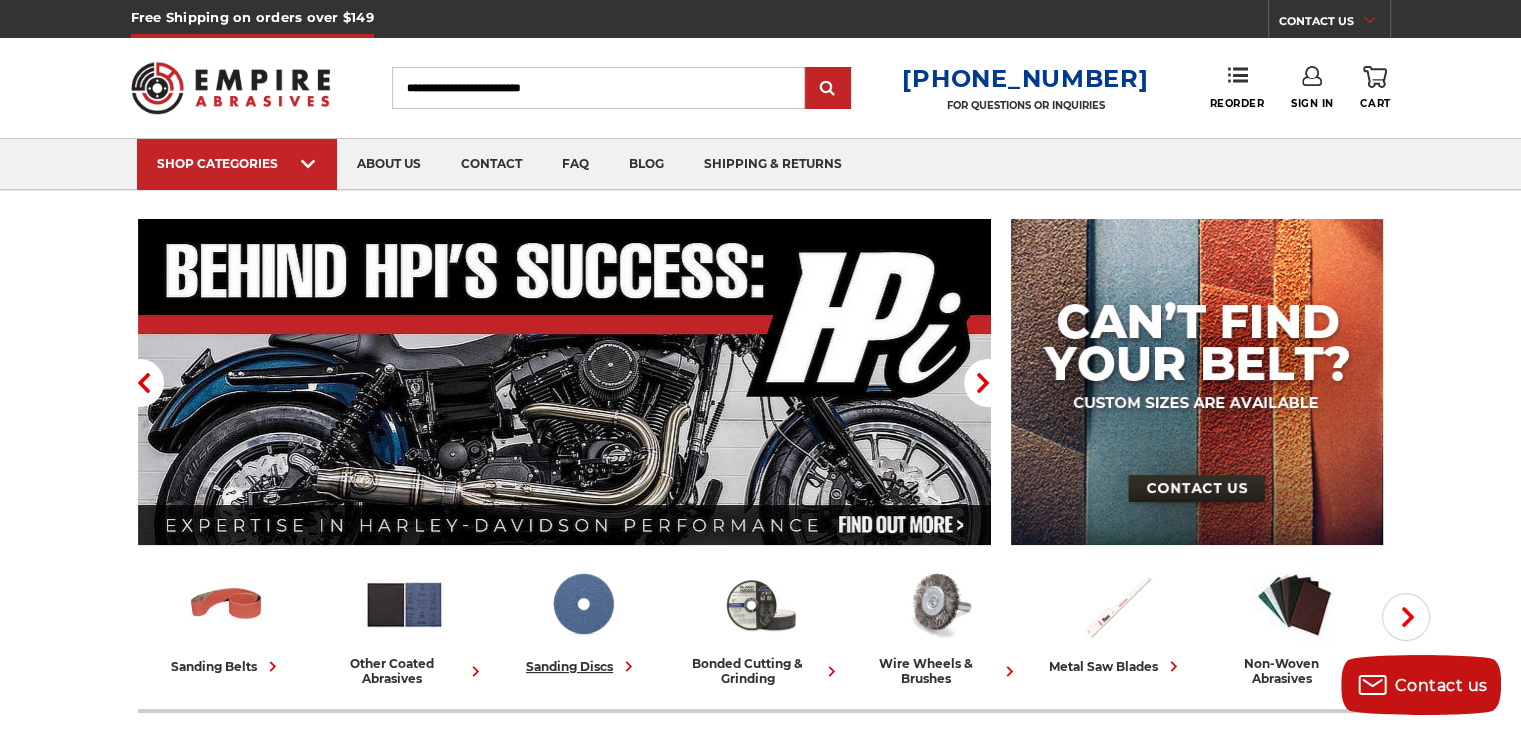 click at bounding box center (582, 604) 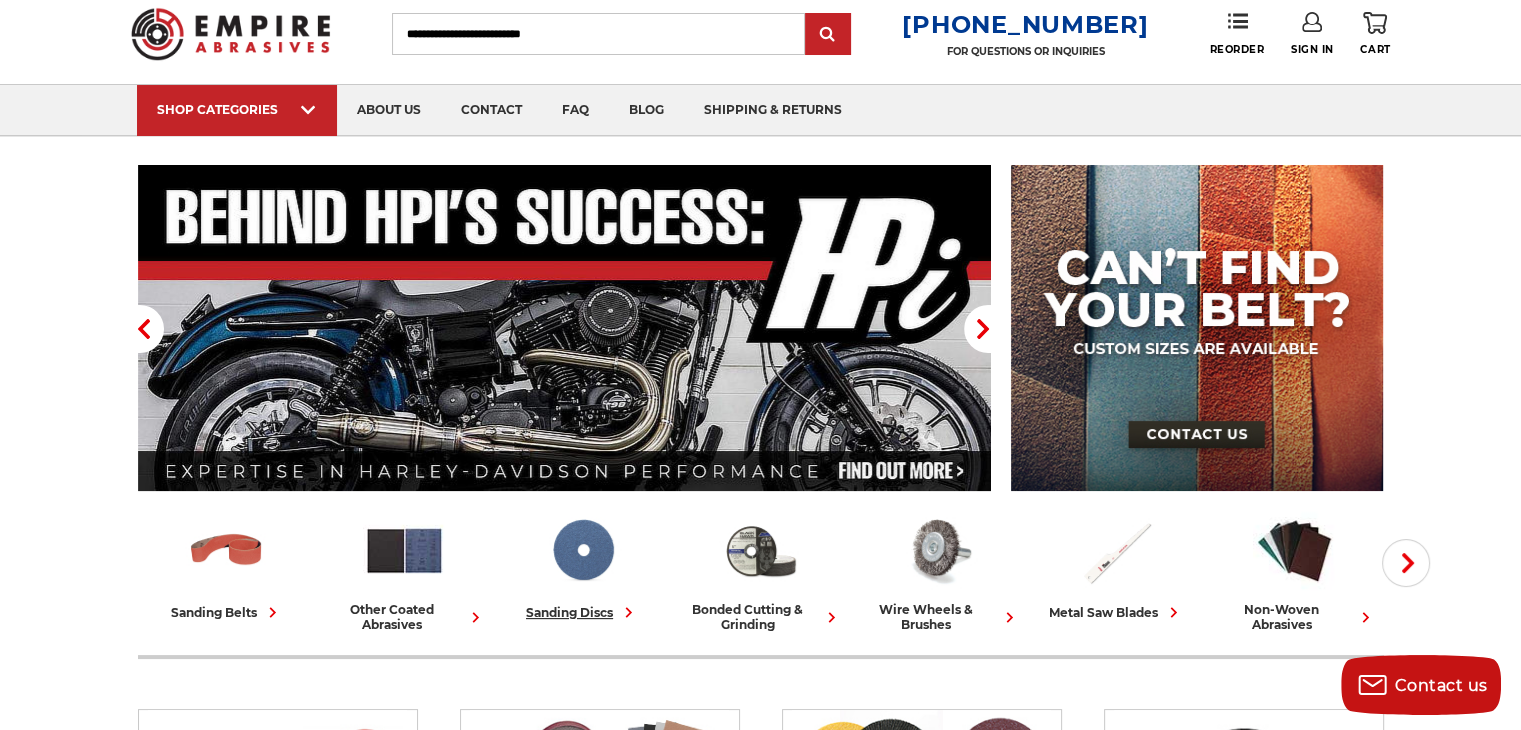 scroll, scrollTop: 211, scrollLeft: 0, axis: vertical 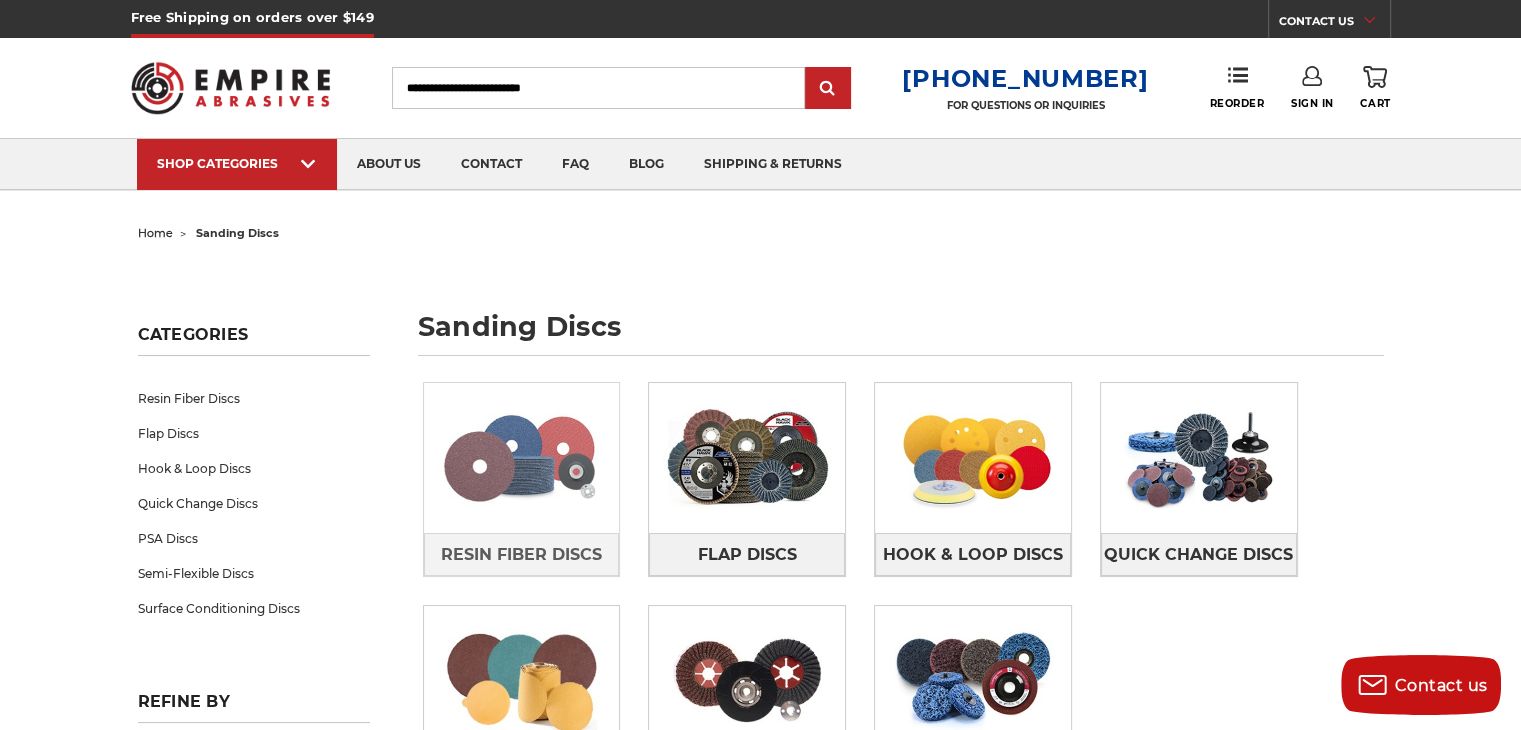 click at bounding box center (522, 458) 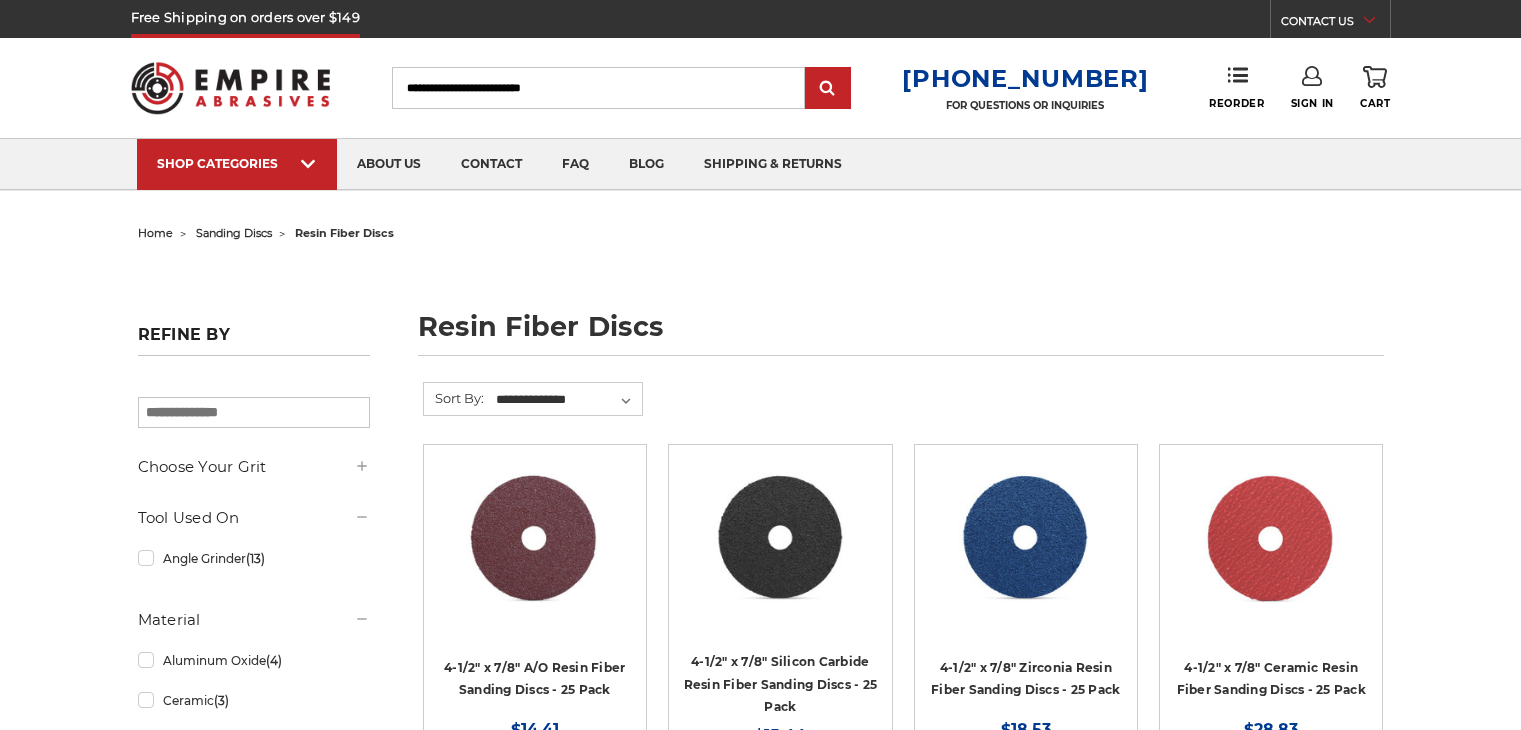 scroll, scrollTop: 0, scrollLeft: 0, axis: both 